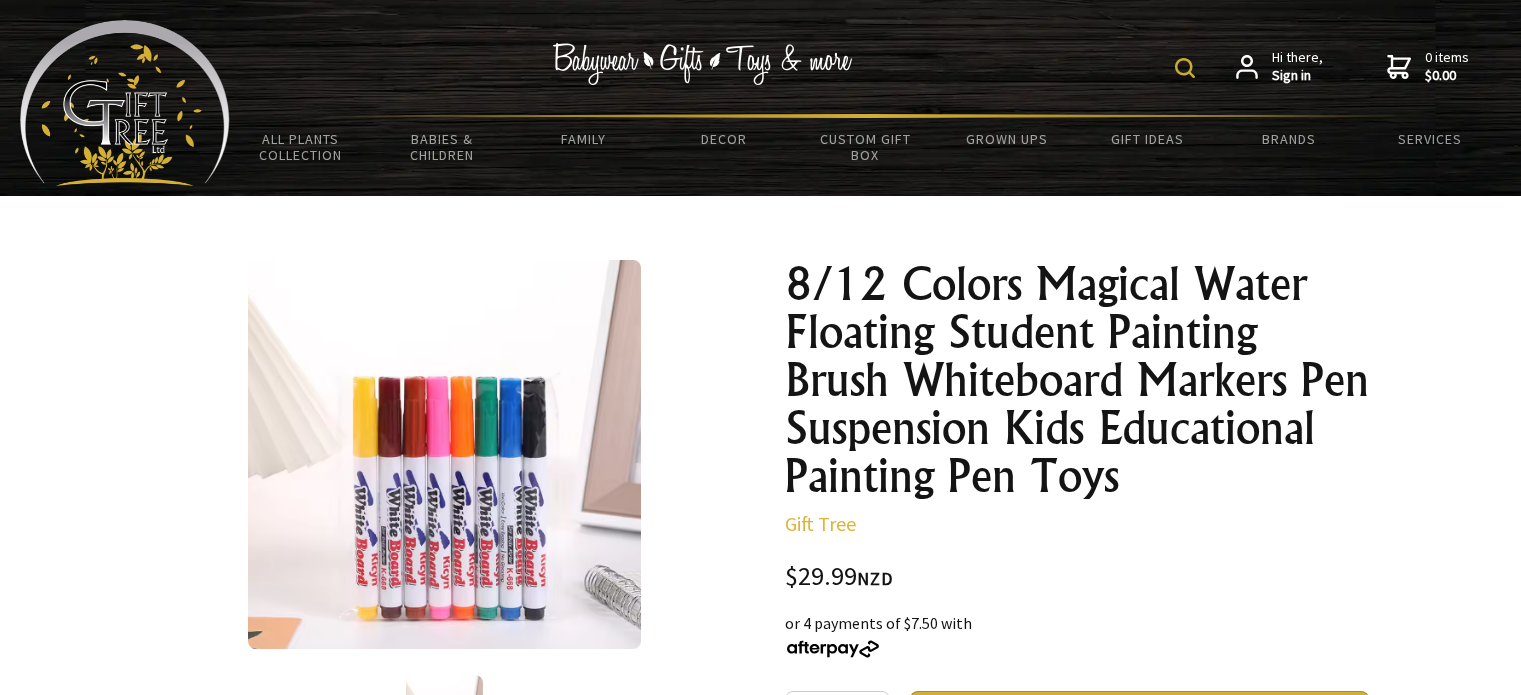 scroll, scrollTop: 0, scrollLeft: 0, axis: both 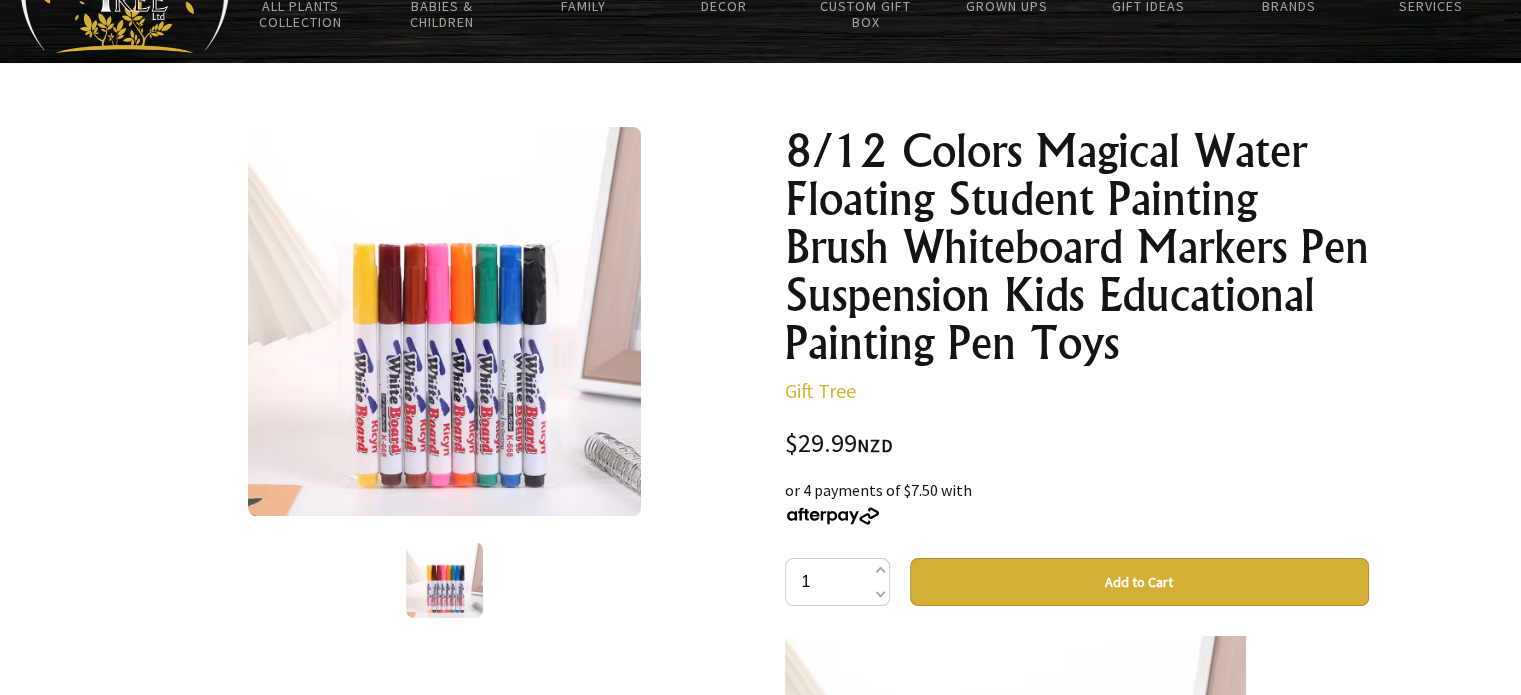 click on "Add to Cart" at bounding box center (1139, 582) 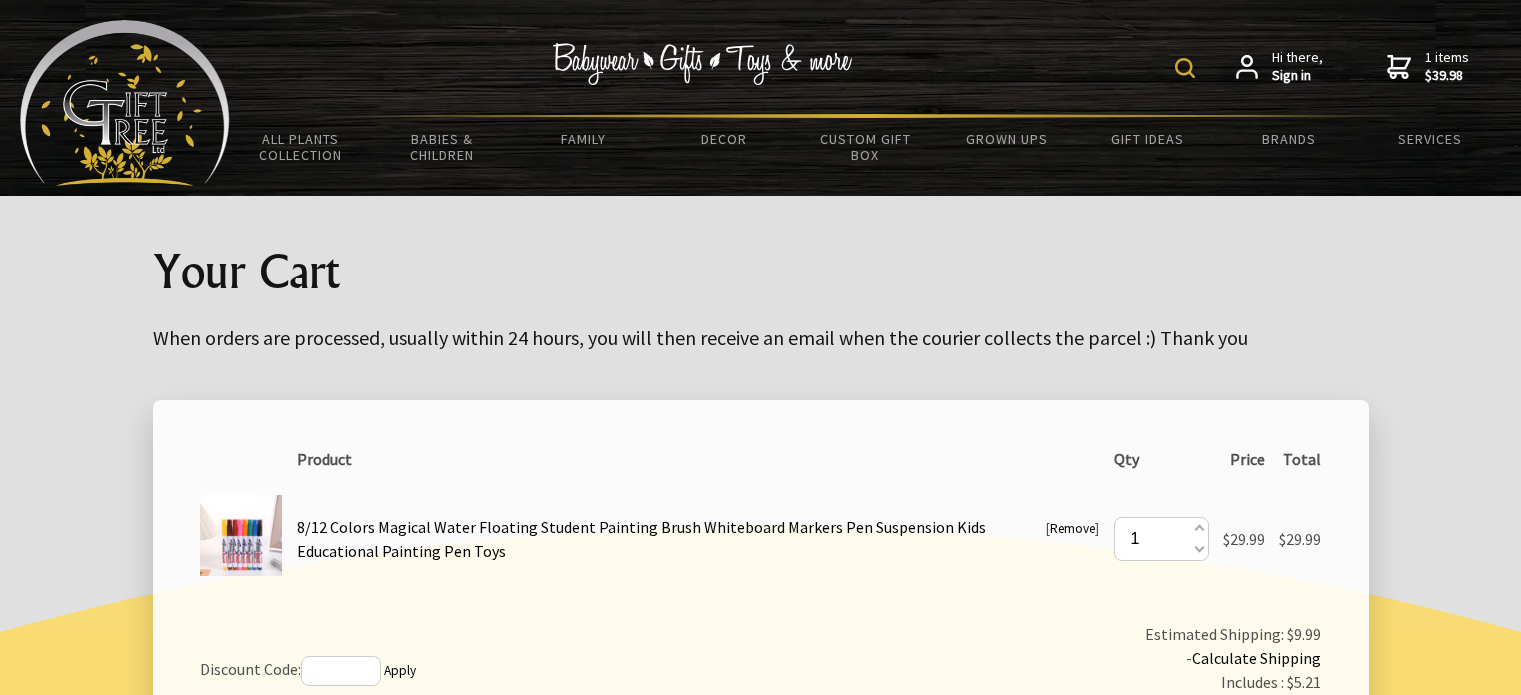 scroll, scrollTop: 0, scrollLeft: 0, axis: both 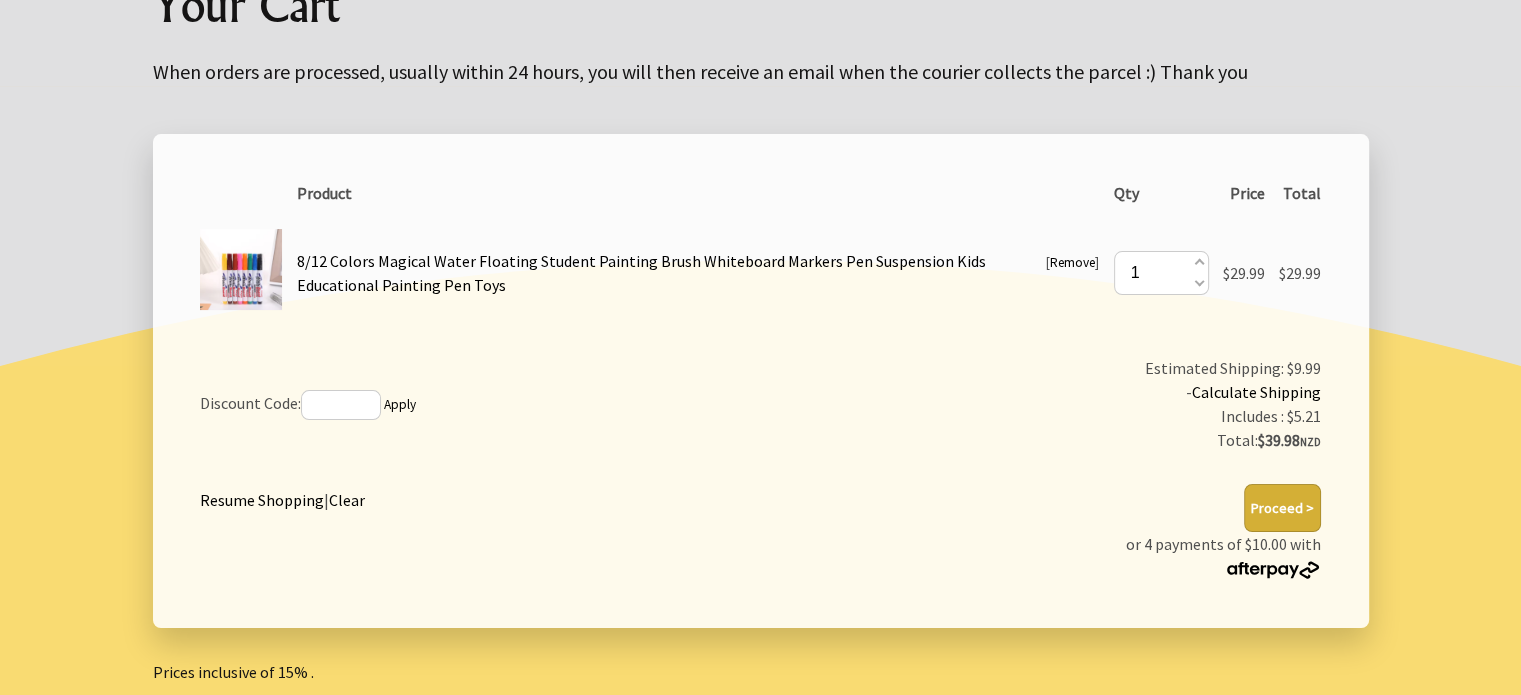 click on "Proceed >" at bounding box center (1282, 508) 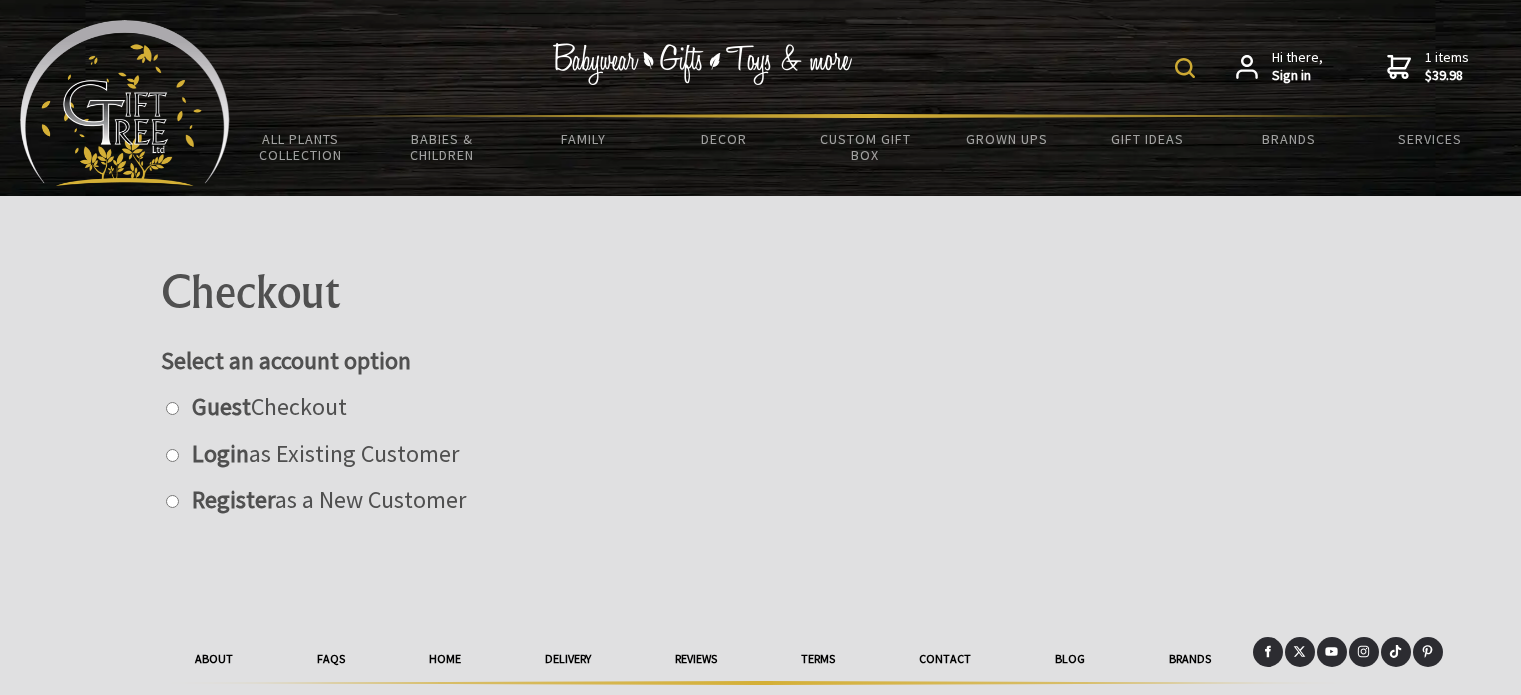 scroll, scrollTop: 0, scrollLeft: 0, axis: both 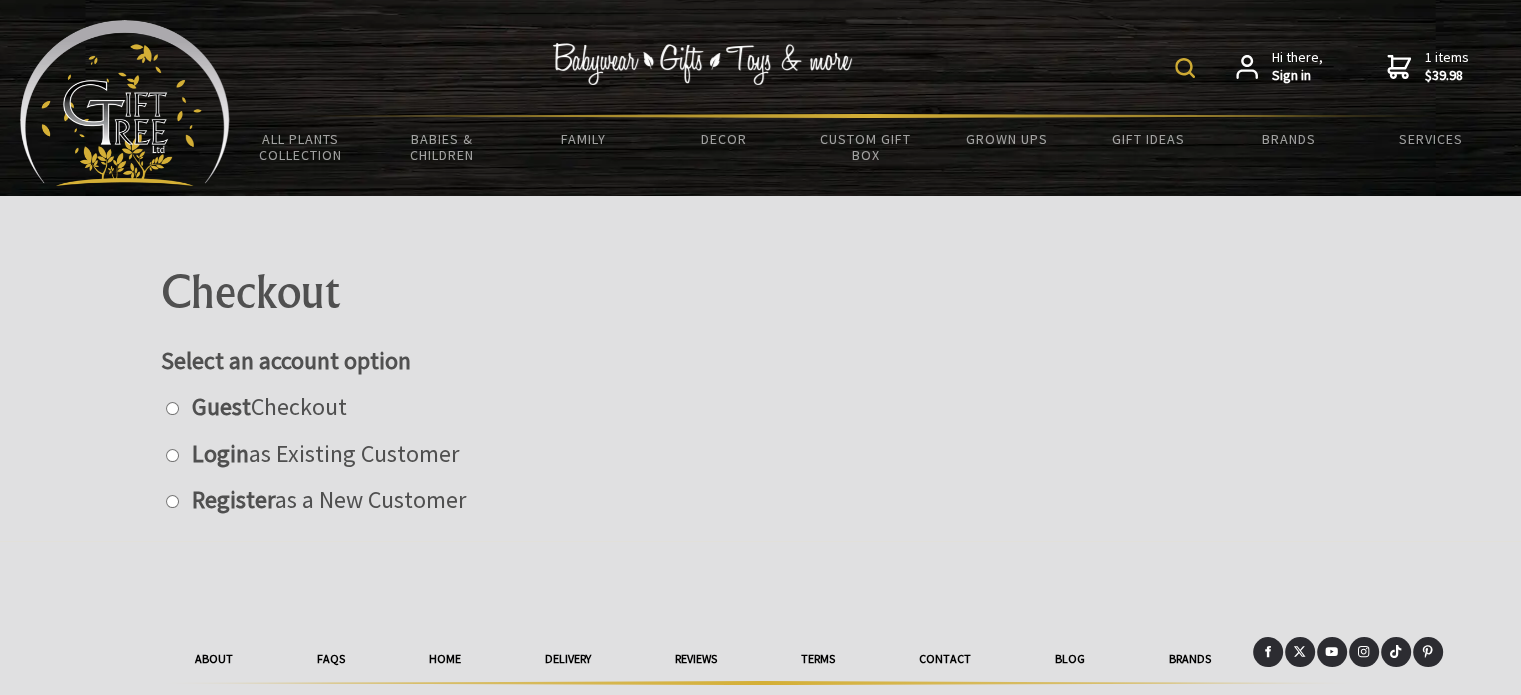 click at bounding box center (172, 408) 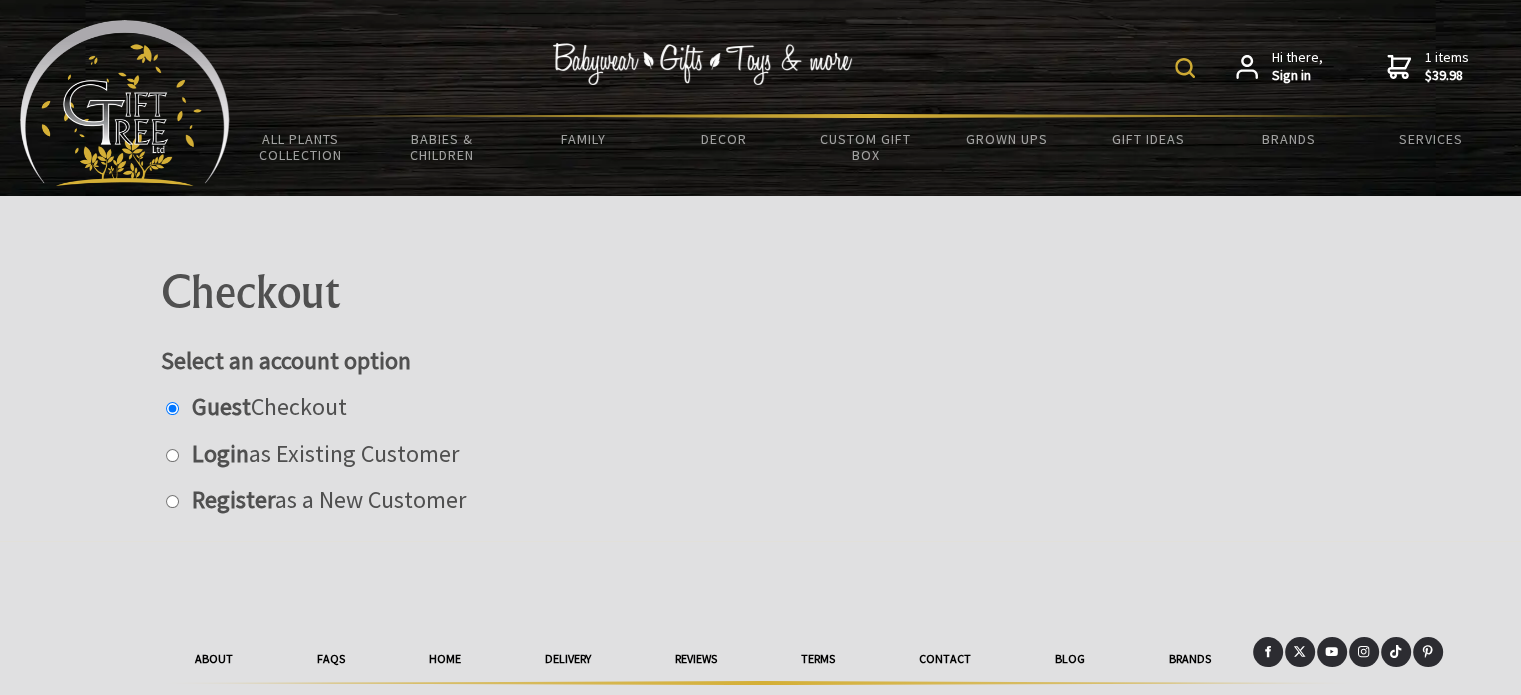 radio on "true" 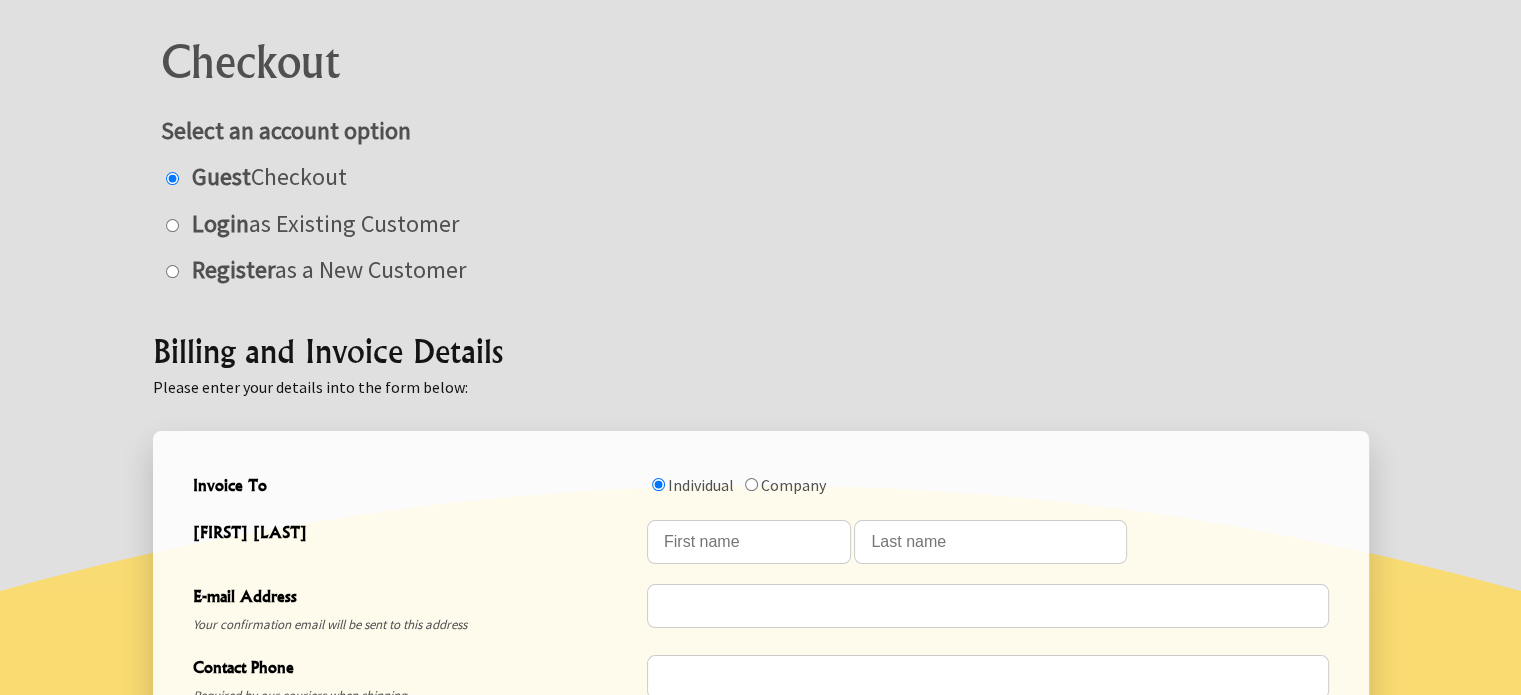 scroll, scrollTop: 400, scrollLeft: 0, axis: vertical 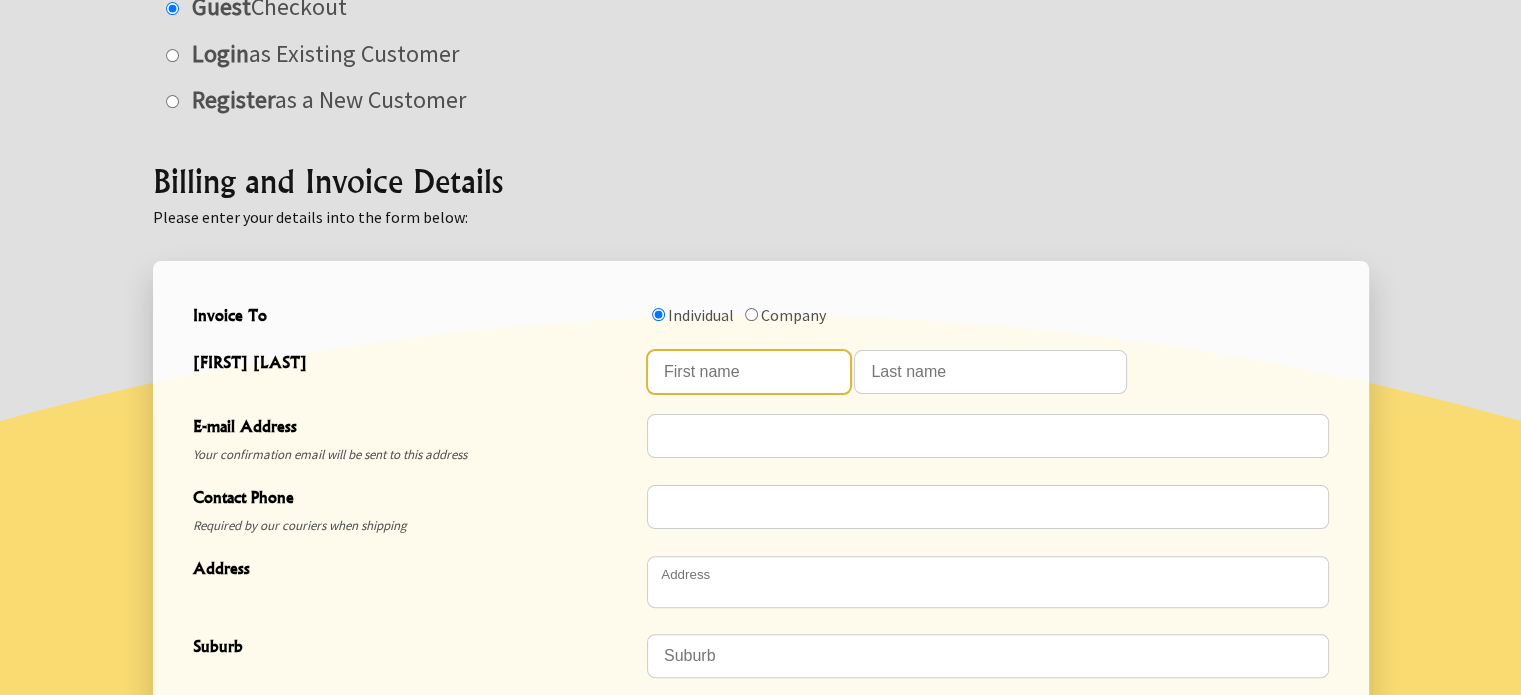 click at bounding box center (749, 372) 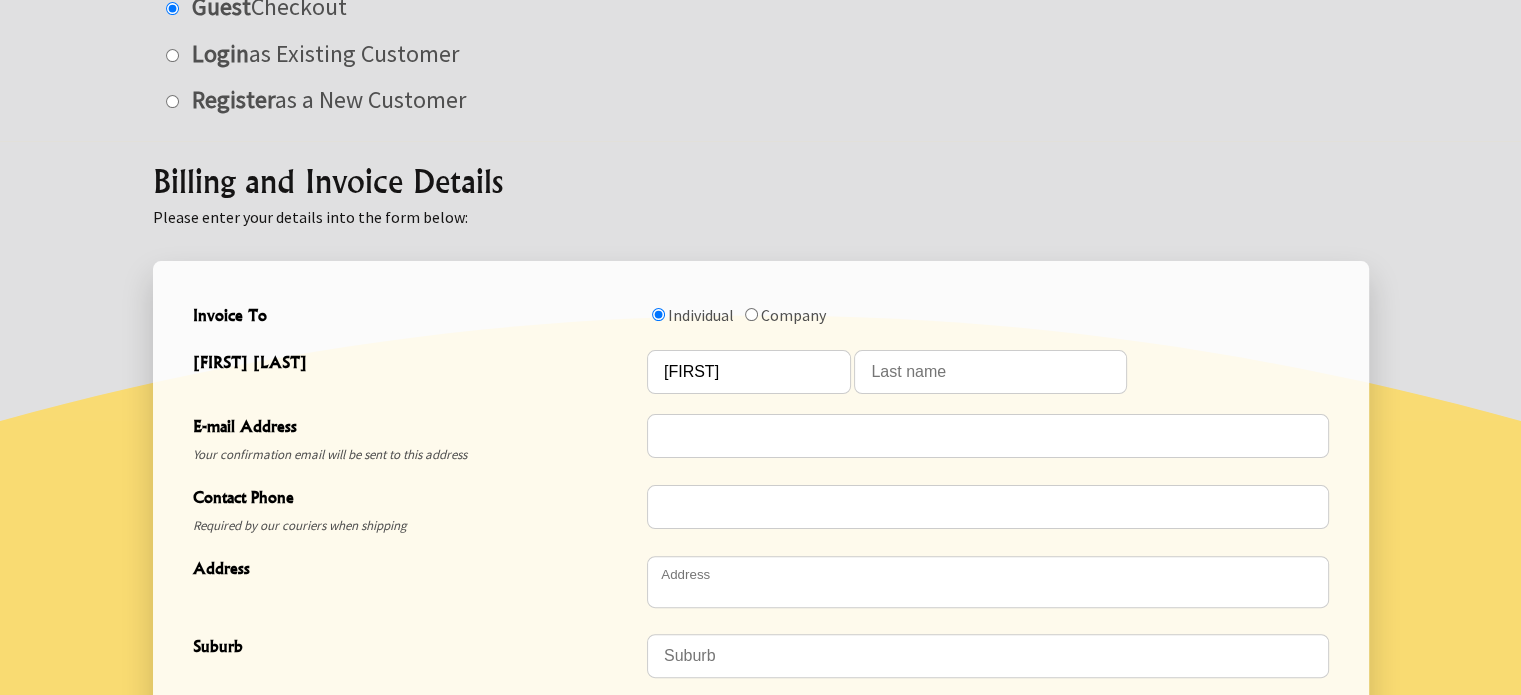 type on "[LAST]" 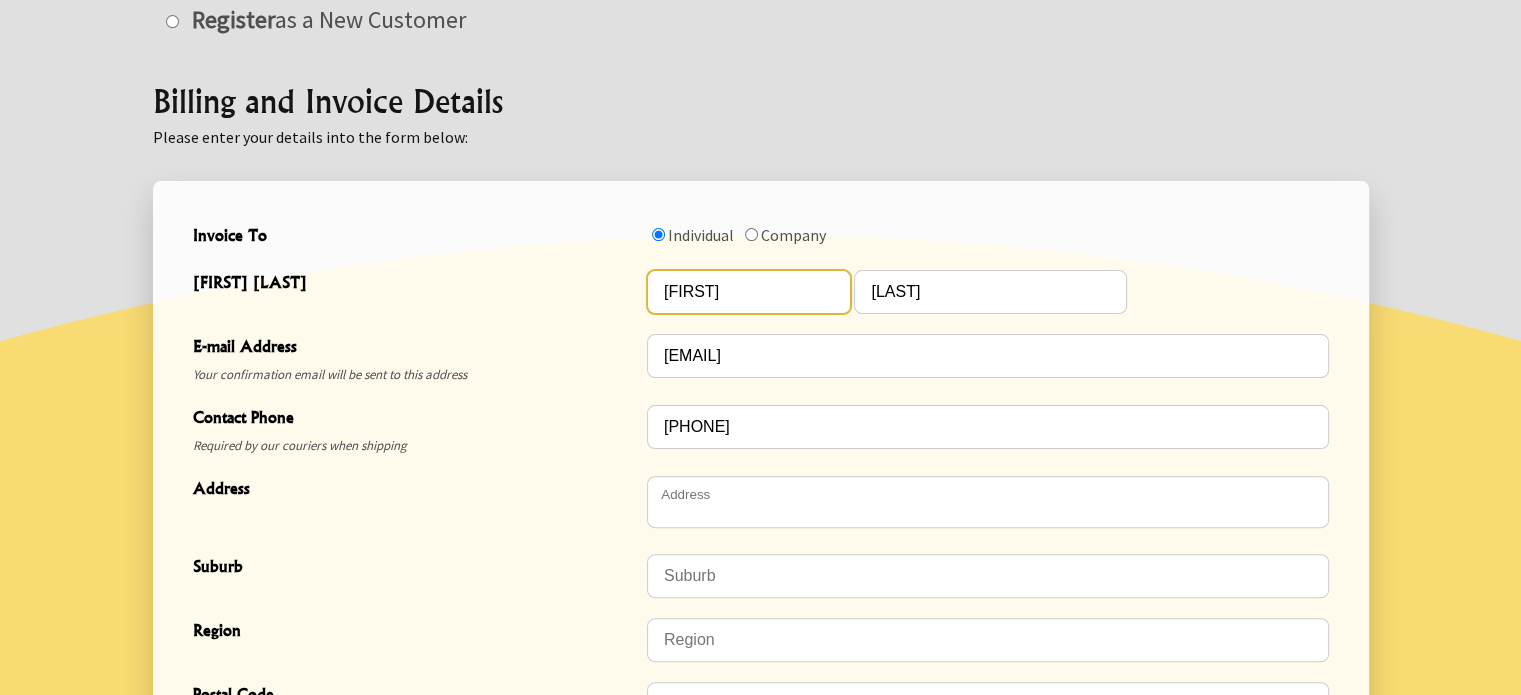 scroll, scrollTop: 533, scrollLeft: 0, axis: vertical 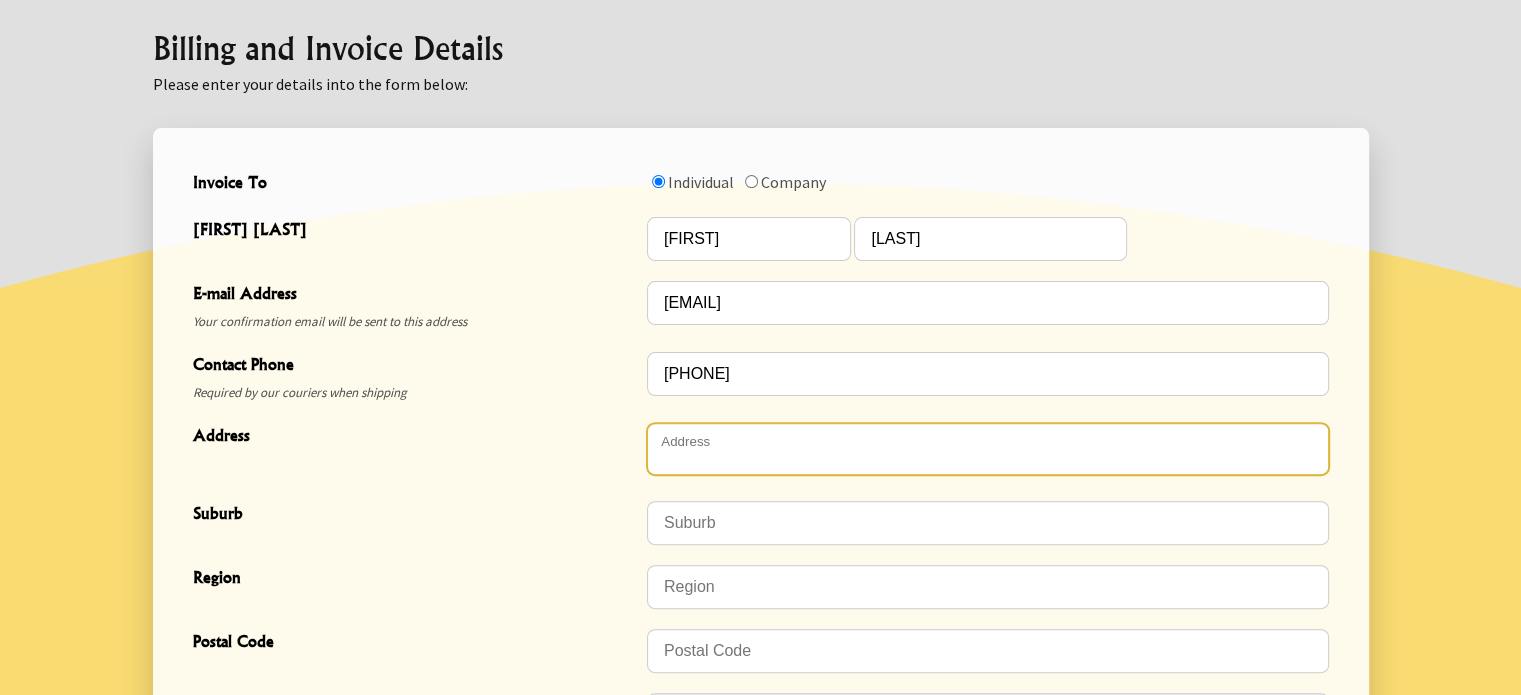 click at bounding box center (988, 449) 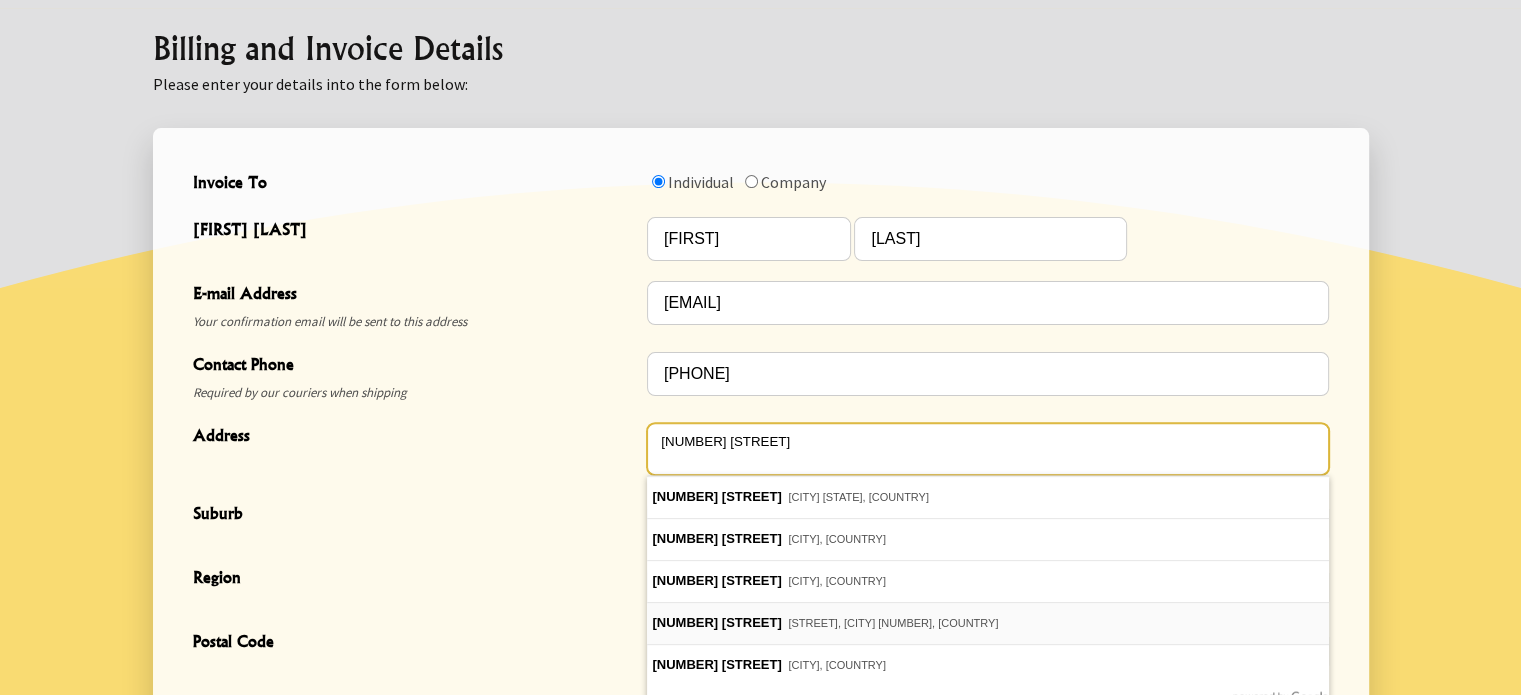 scroll, scrollTop: 666, scrollLeft: 0, axis: vertical 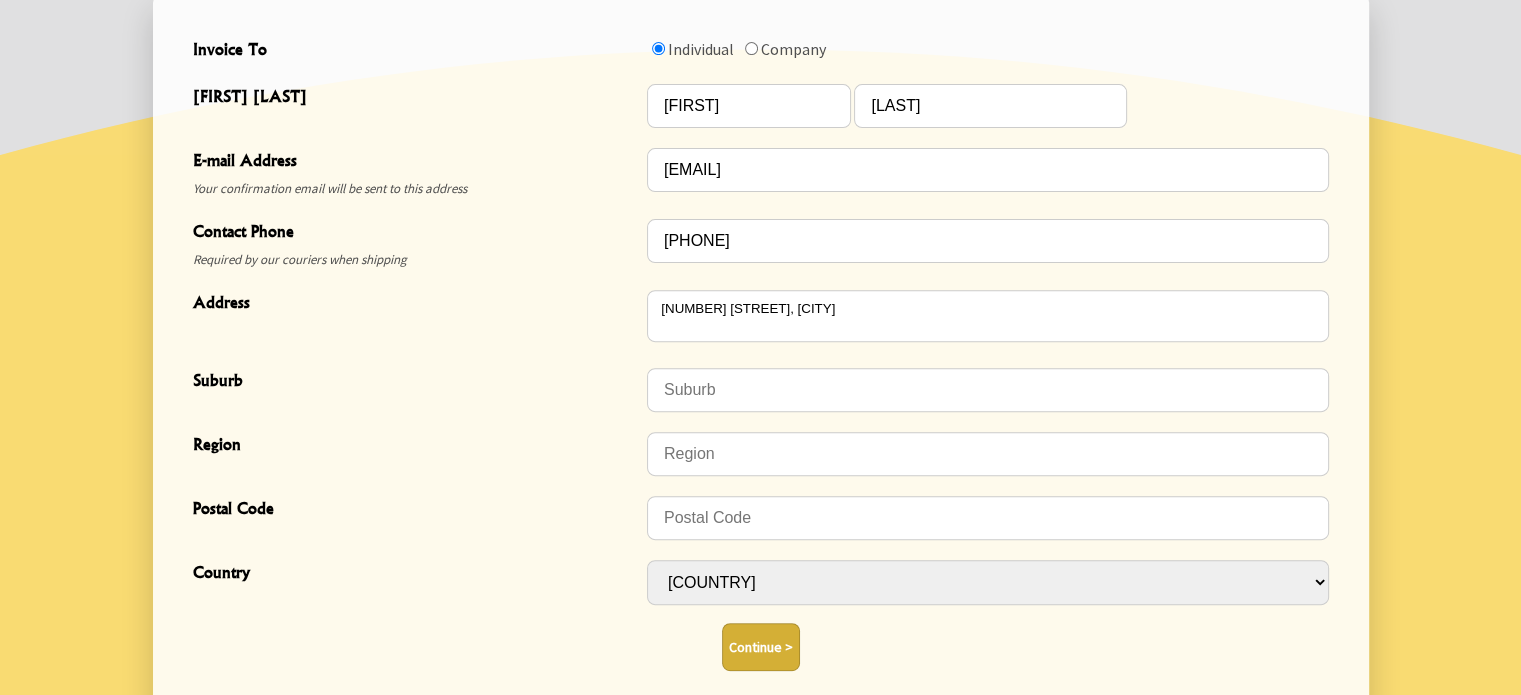 type on "[NUMBER] [STREET]" 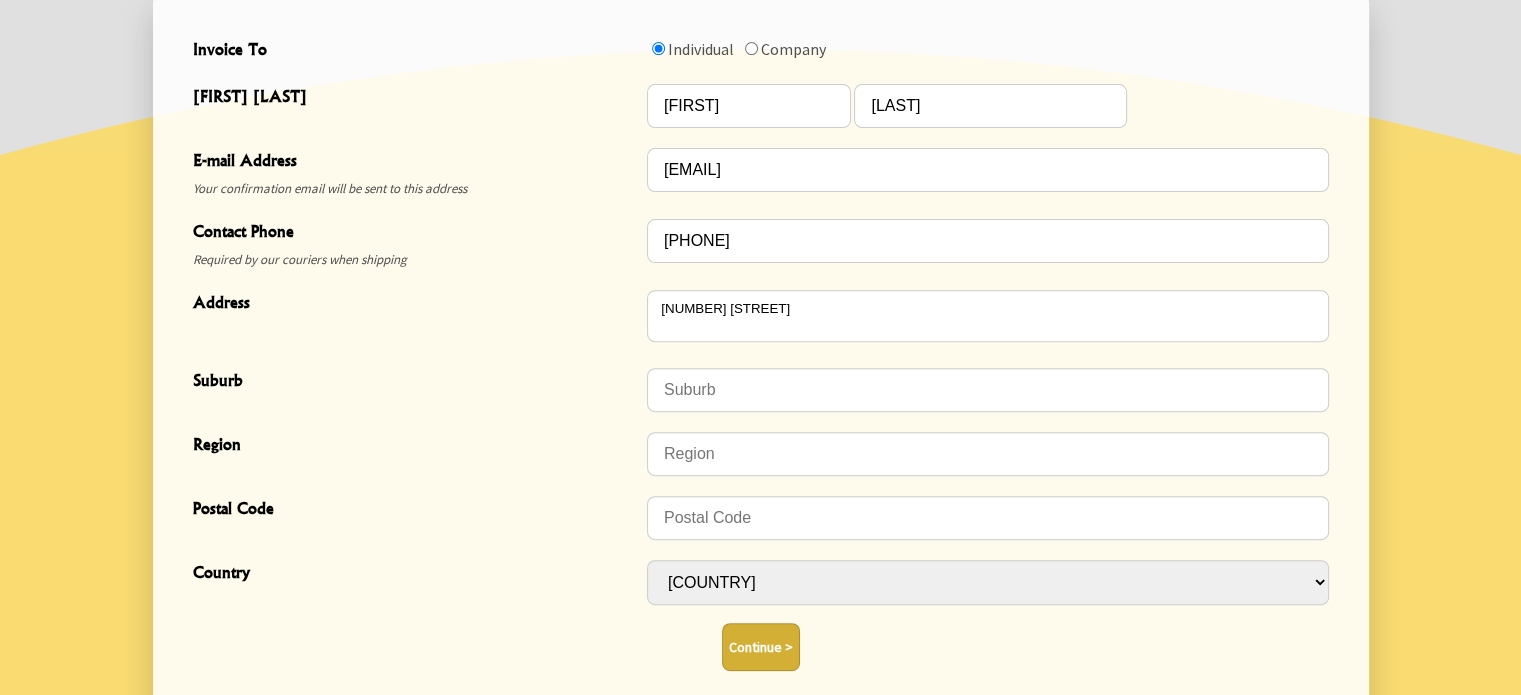 type on "[CITY]" 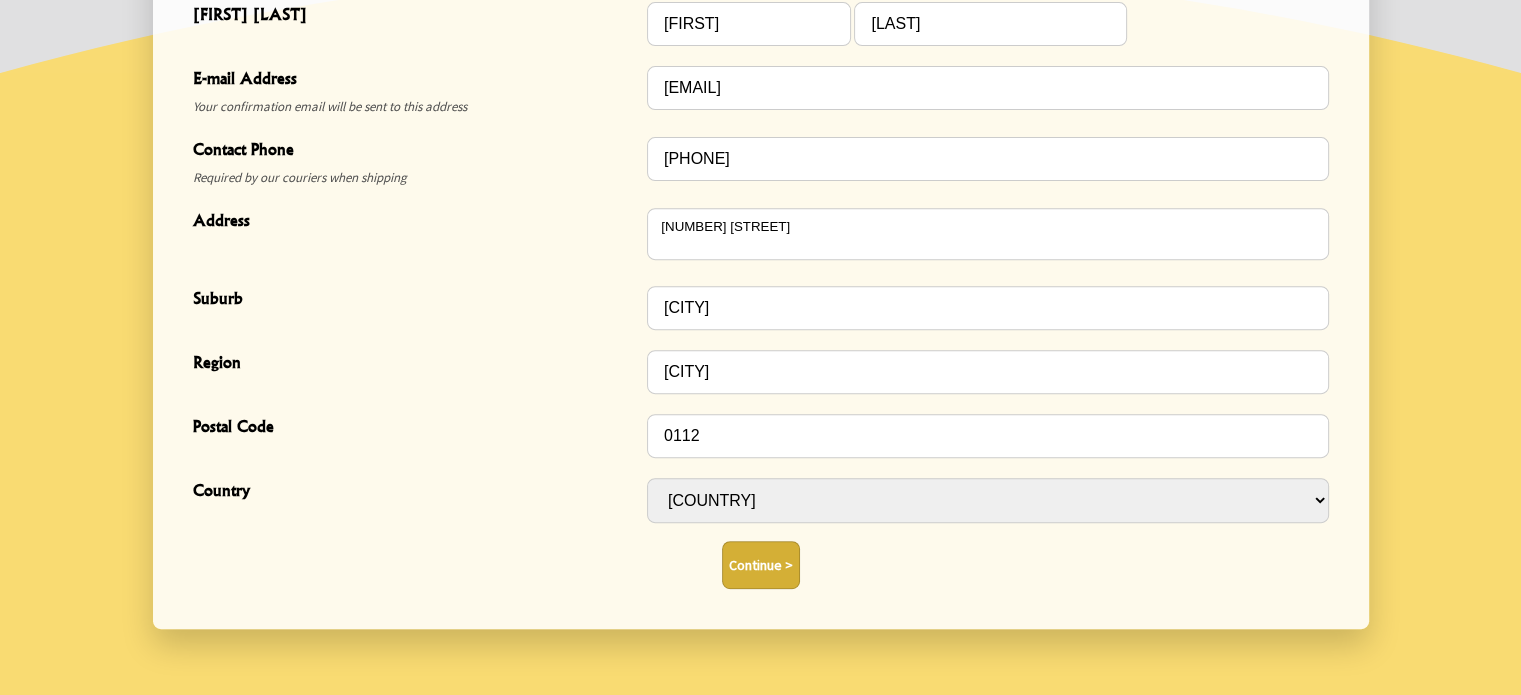 scroll, scrollTop: 800, scrollLeft: 0, axis: vertical 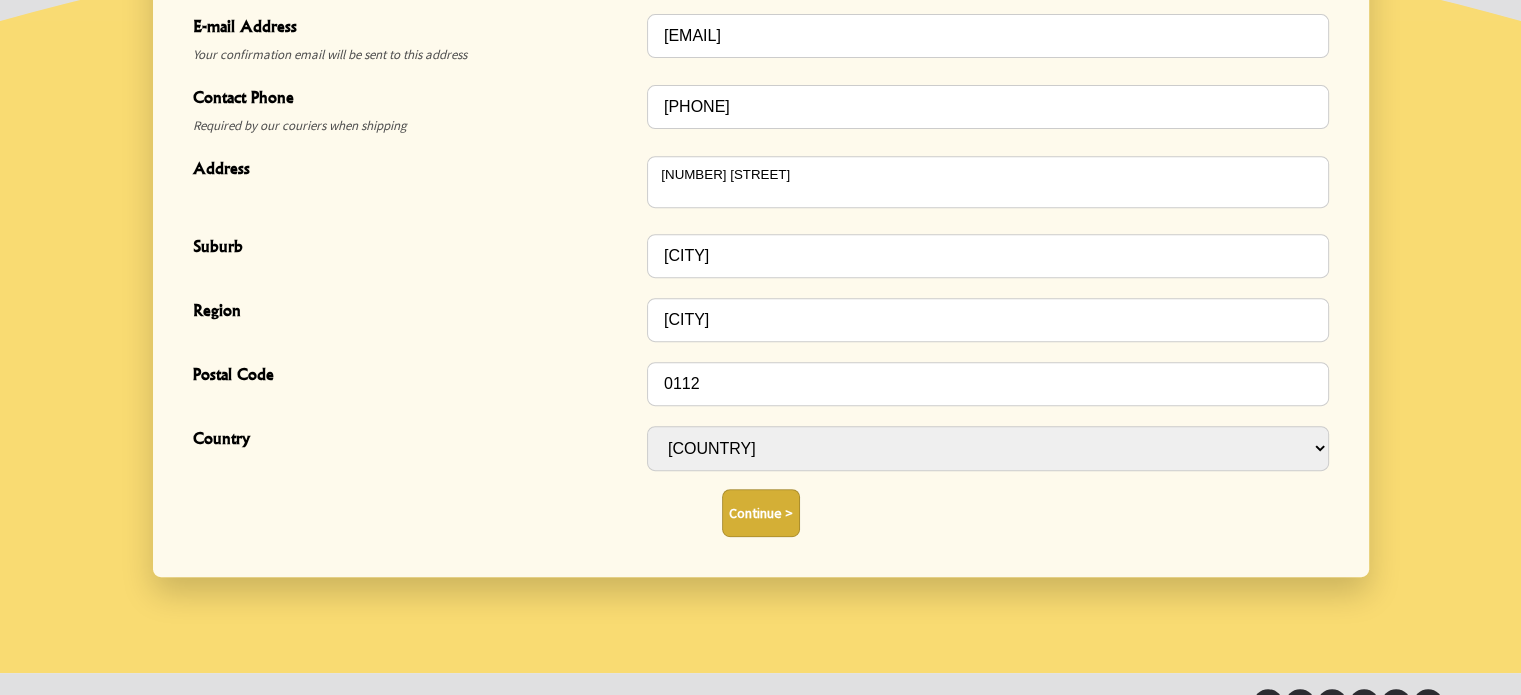 click on "Continue >" at bounding box center (761, 513) 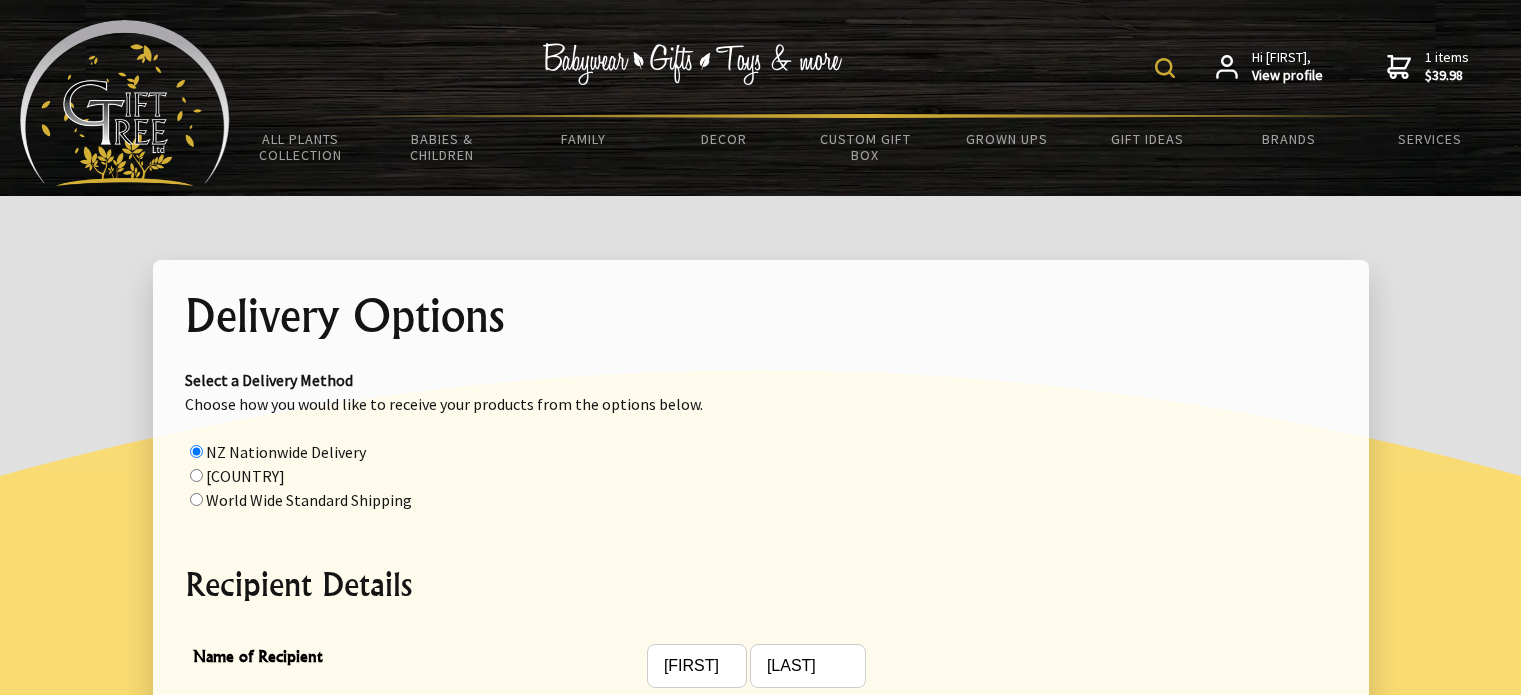 scroll, scrollTop: 0, scrollLeft: 0, axis: both 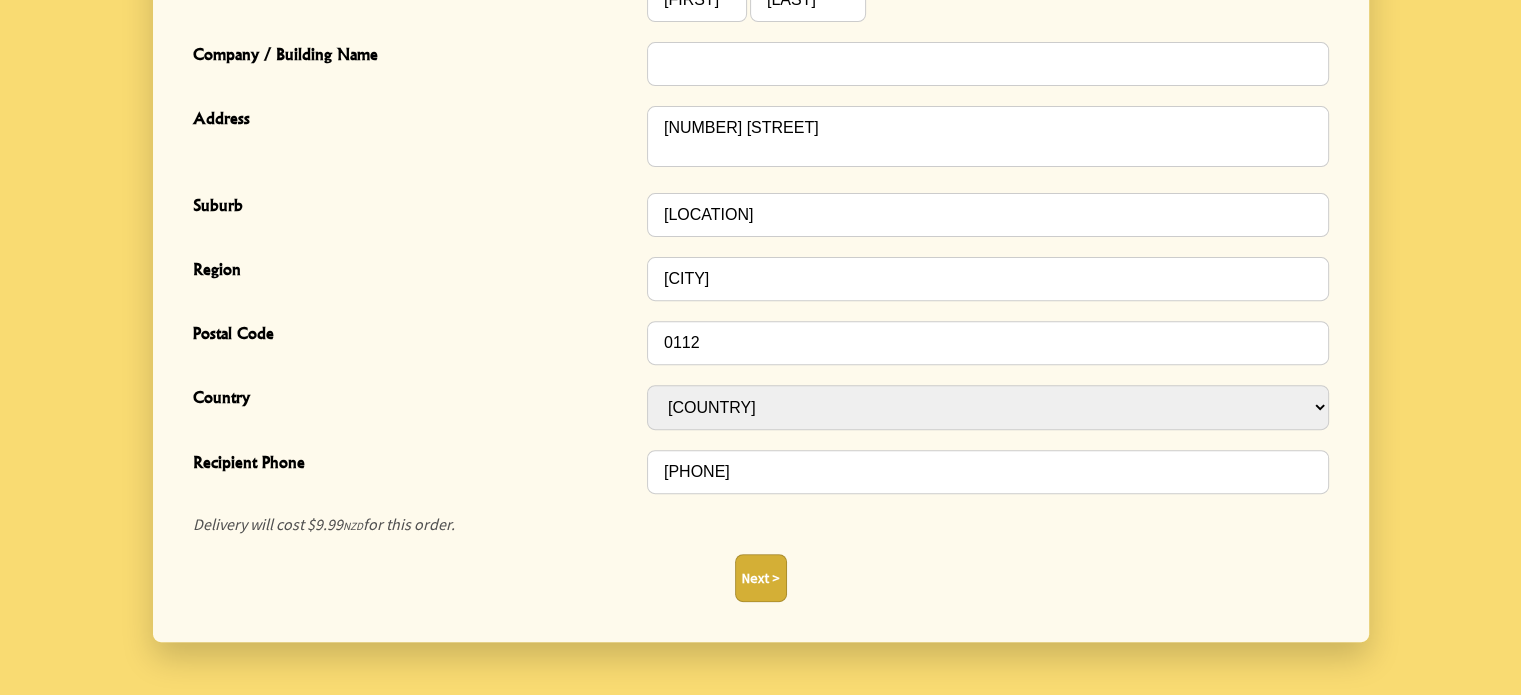 click on "Next >" at bounding box center (761, 578) 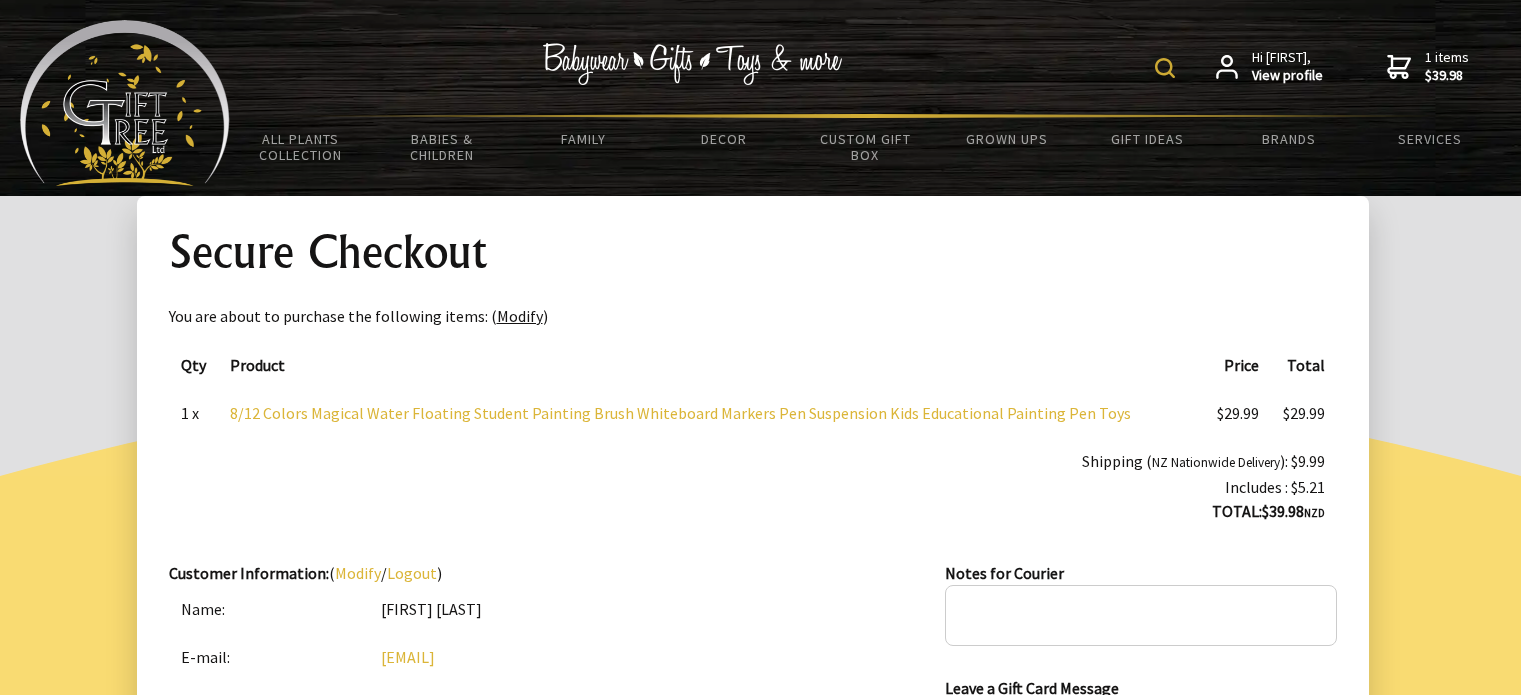 scroll, scrollTop: 0, scrollLeft: 0, axis: both 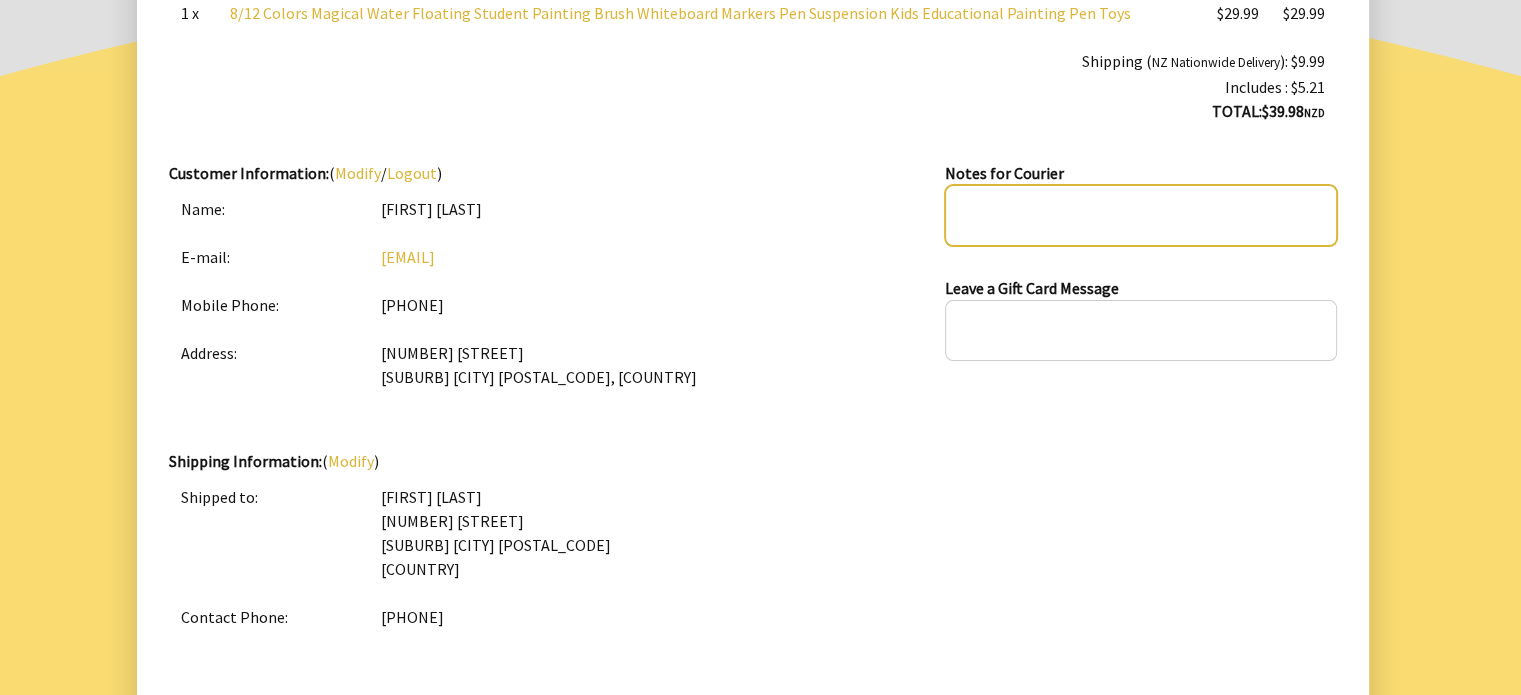 click at bounding box center [1140, 215] 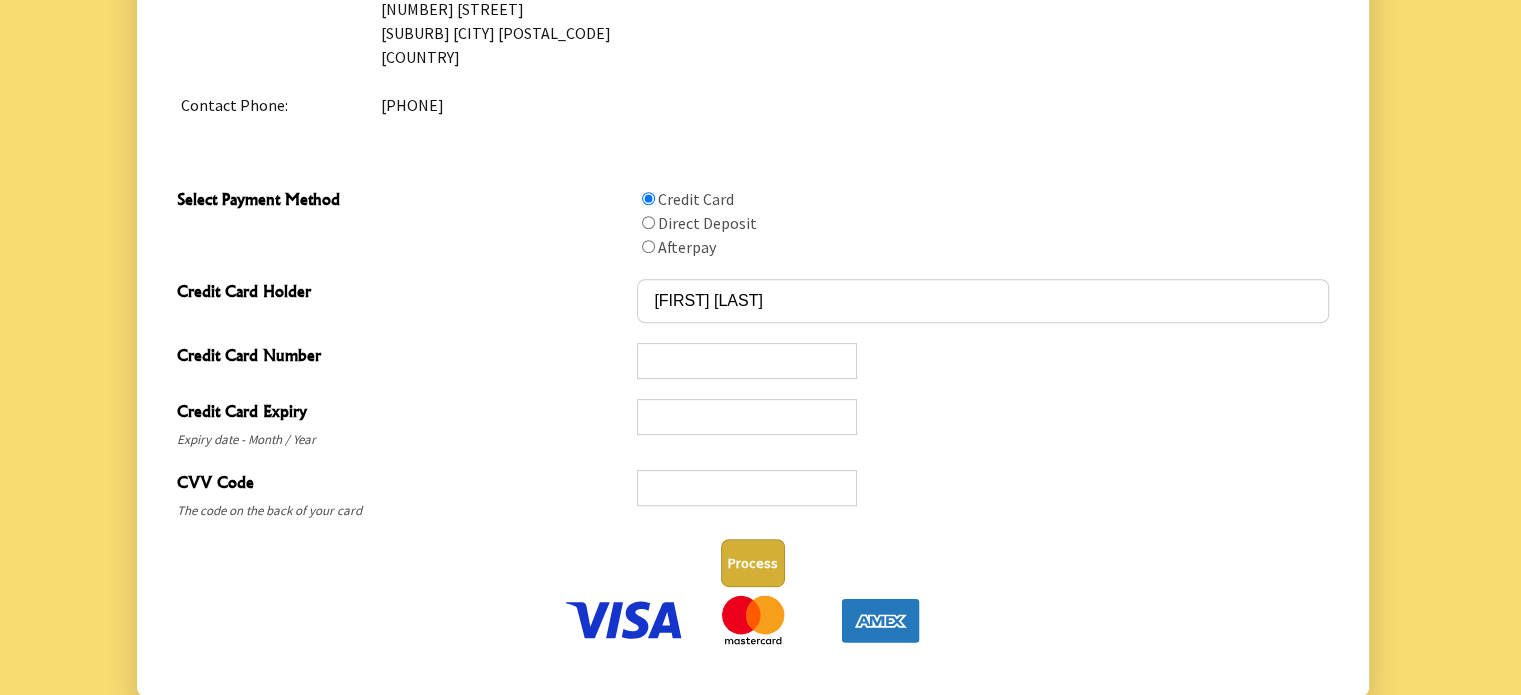 scroll, scrollTop: 933, scrollLeft: 0, axis: vertical 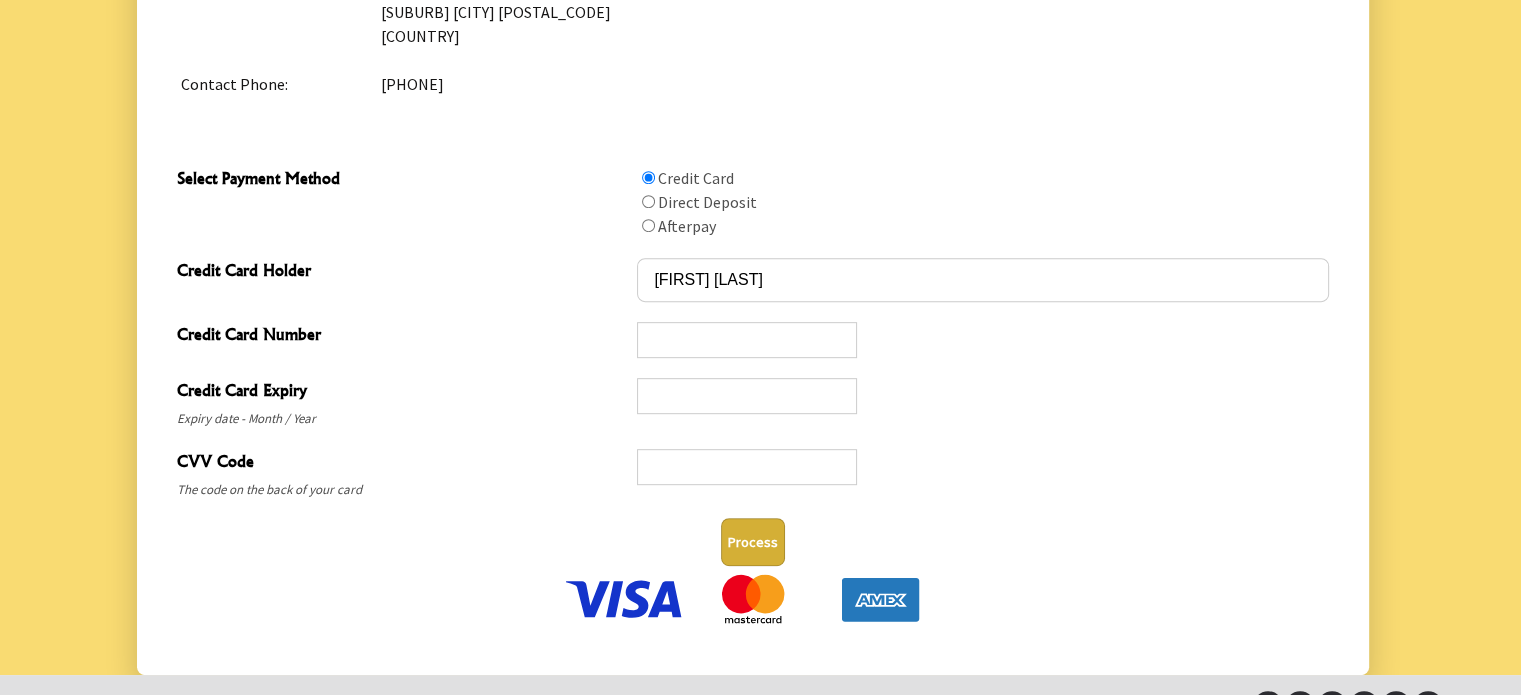 type on "Leave in carport if not home. Thanks" 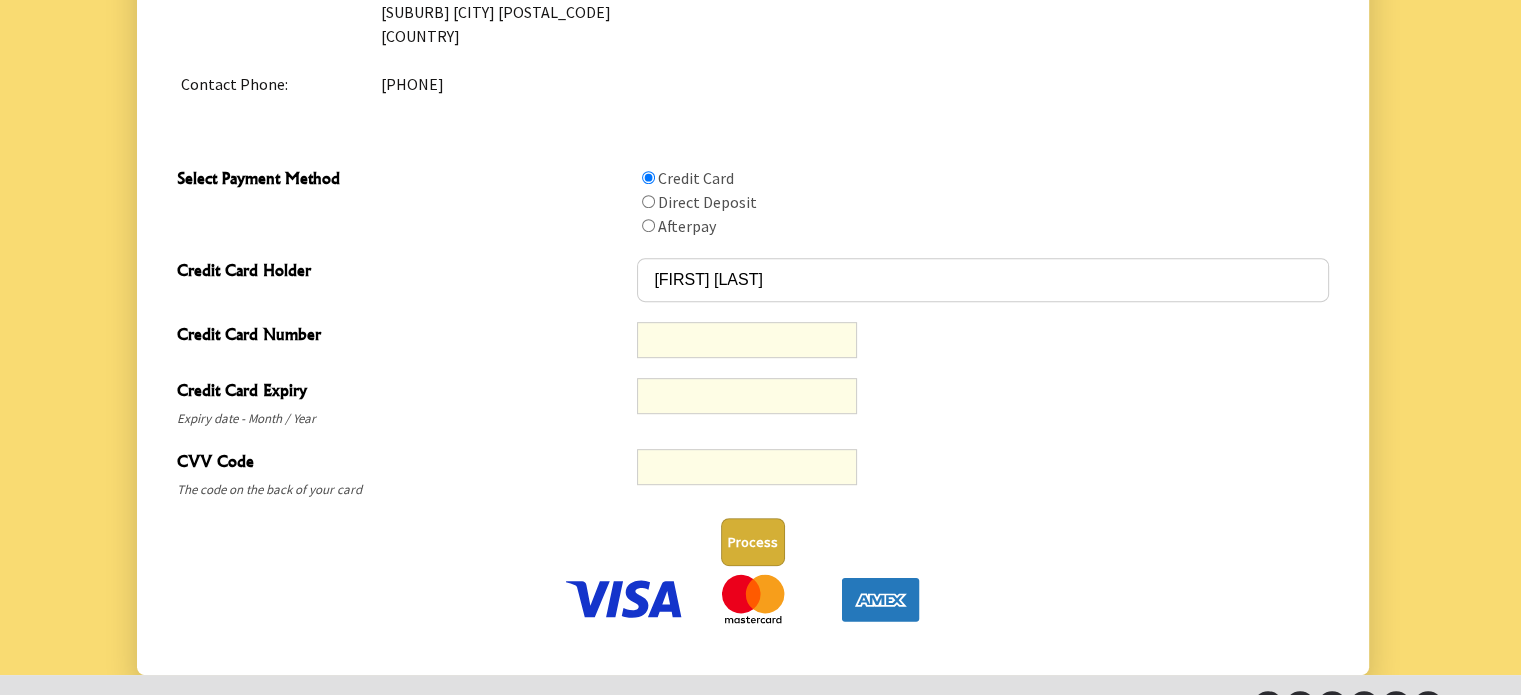 click on "Process" at bounding box center [753, 542] 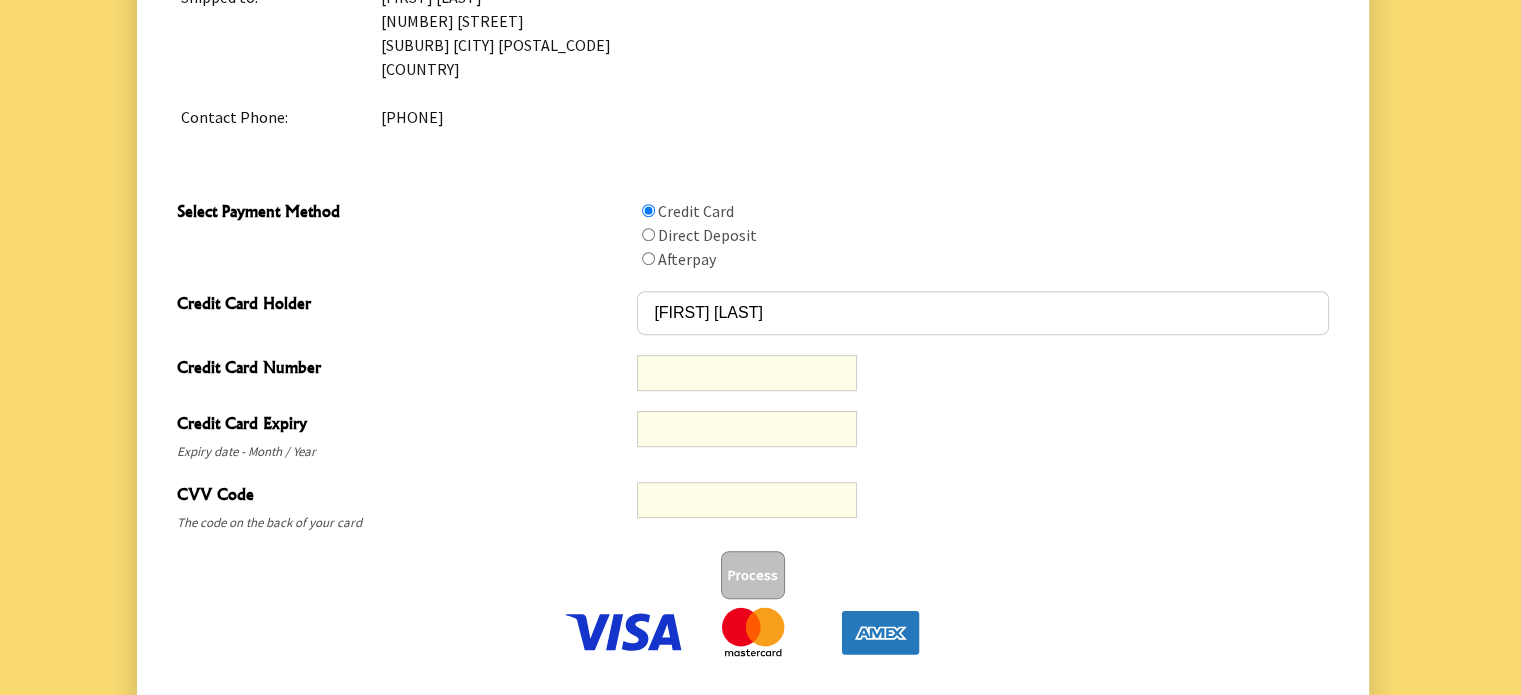 scroll, scrollTop: 1037, scrollLeft: 0, axis: vertical 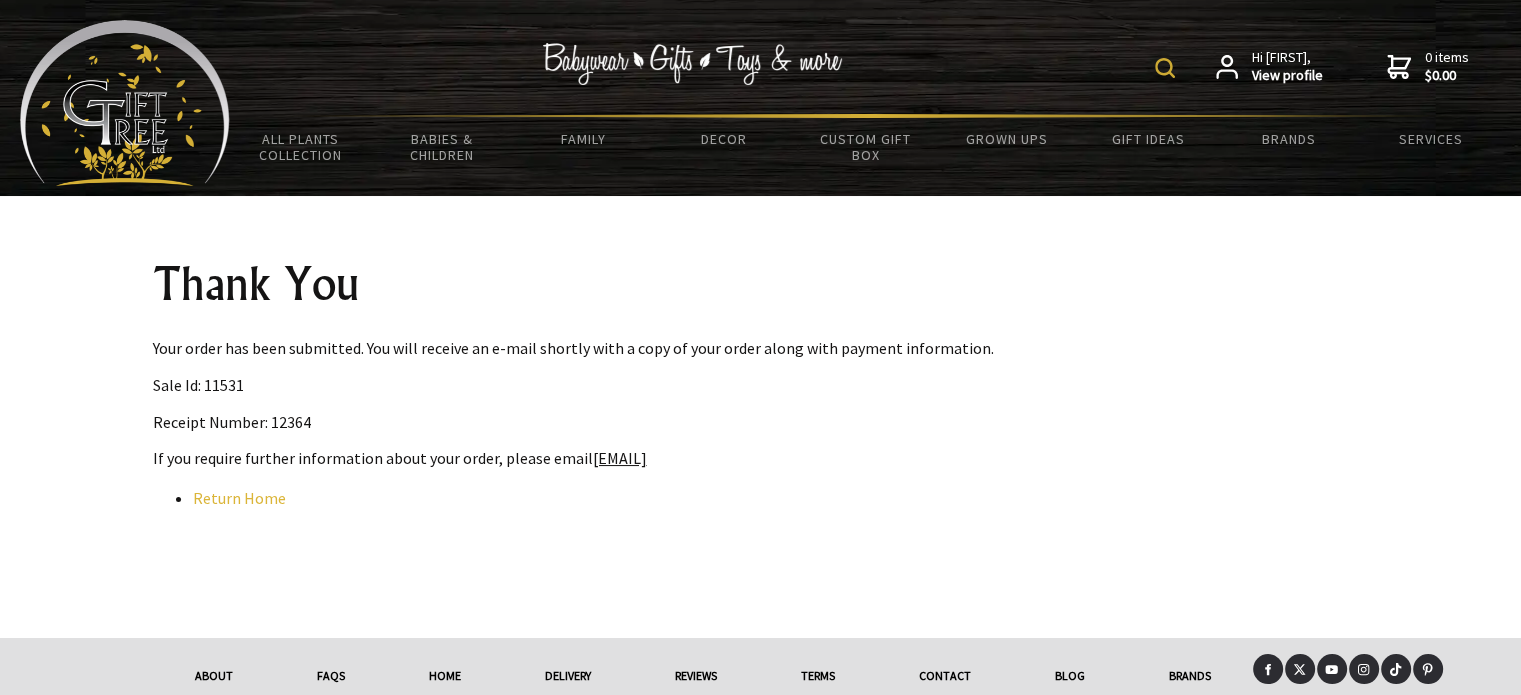 click on "Your order has been submitted. You will receive an e-mail shortly with a copy of your order along with payment information." at bounding box center [761, 348] 